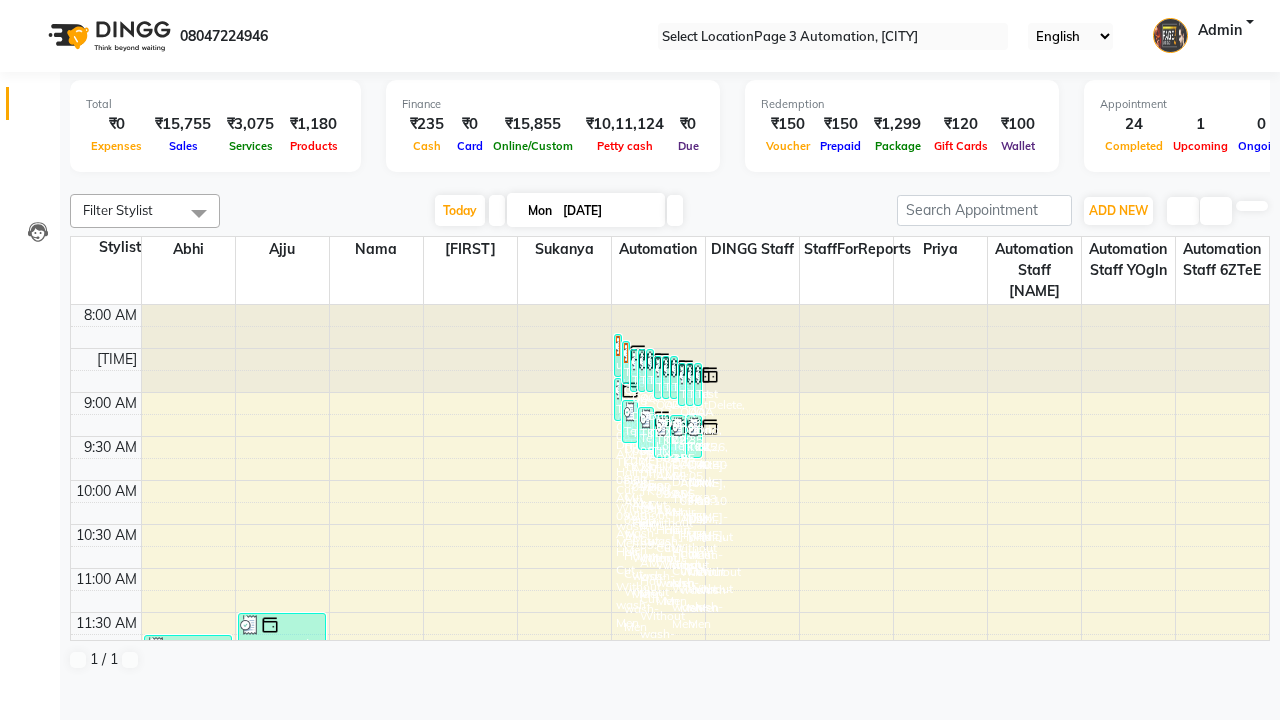 scroll, scrollTop: 0, scrollLeft: 0, axis: both 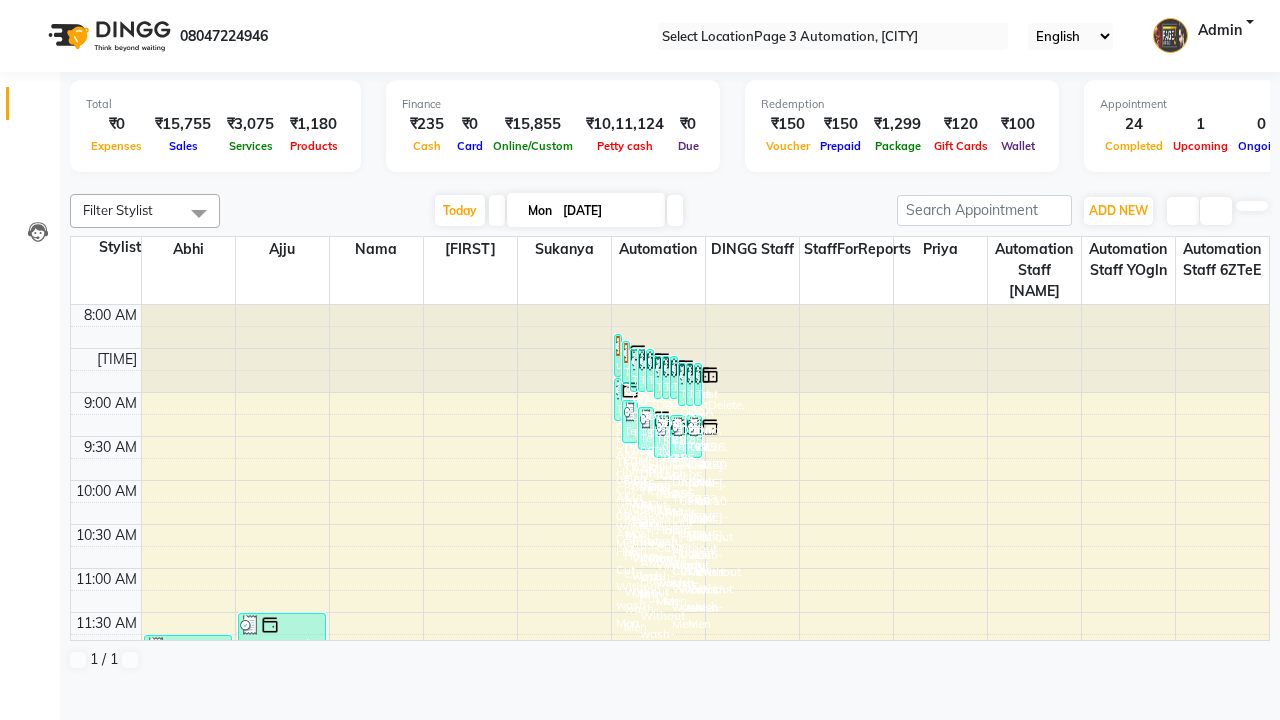 click at bounding box center [31, 8] 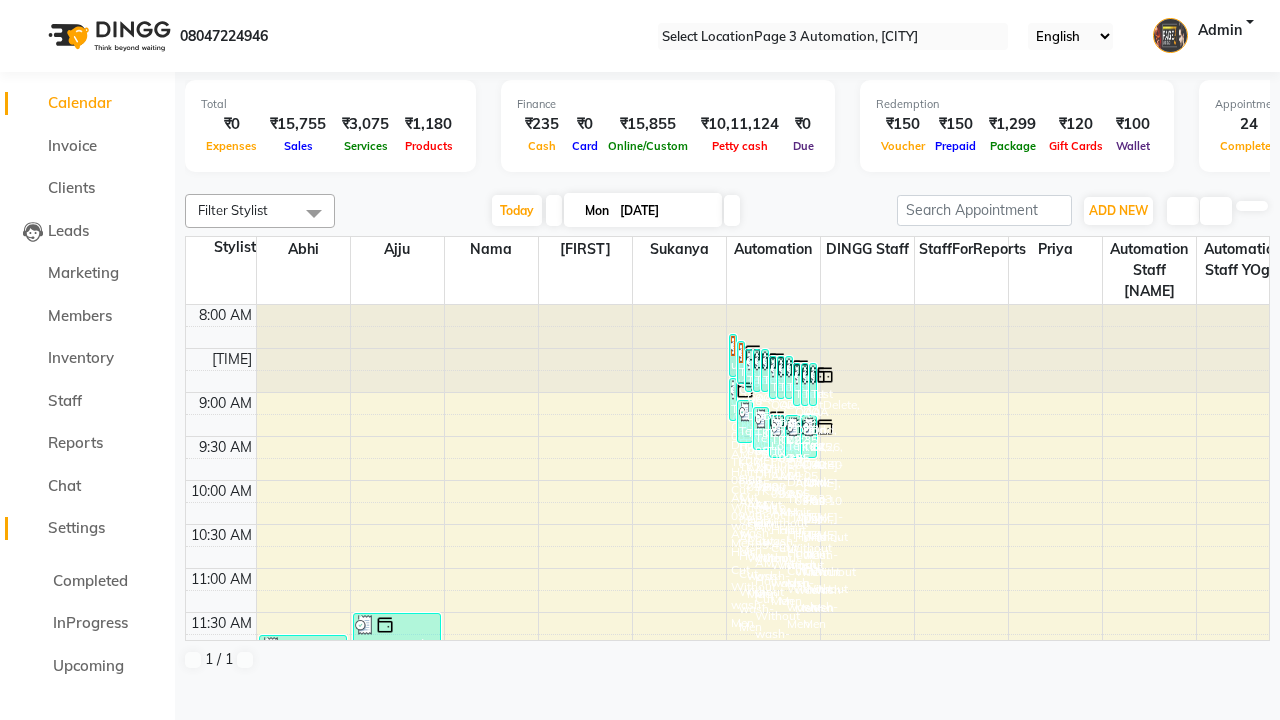 click on "Settings" at bounding box center (76, 527) 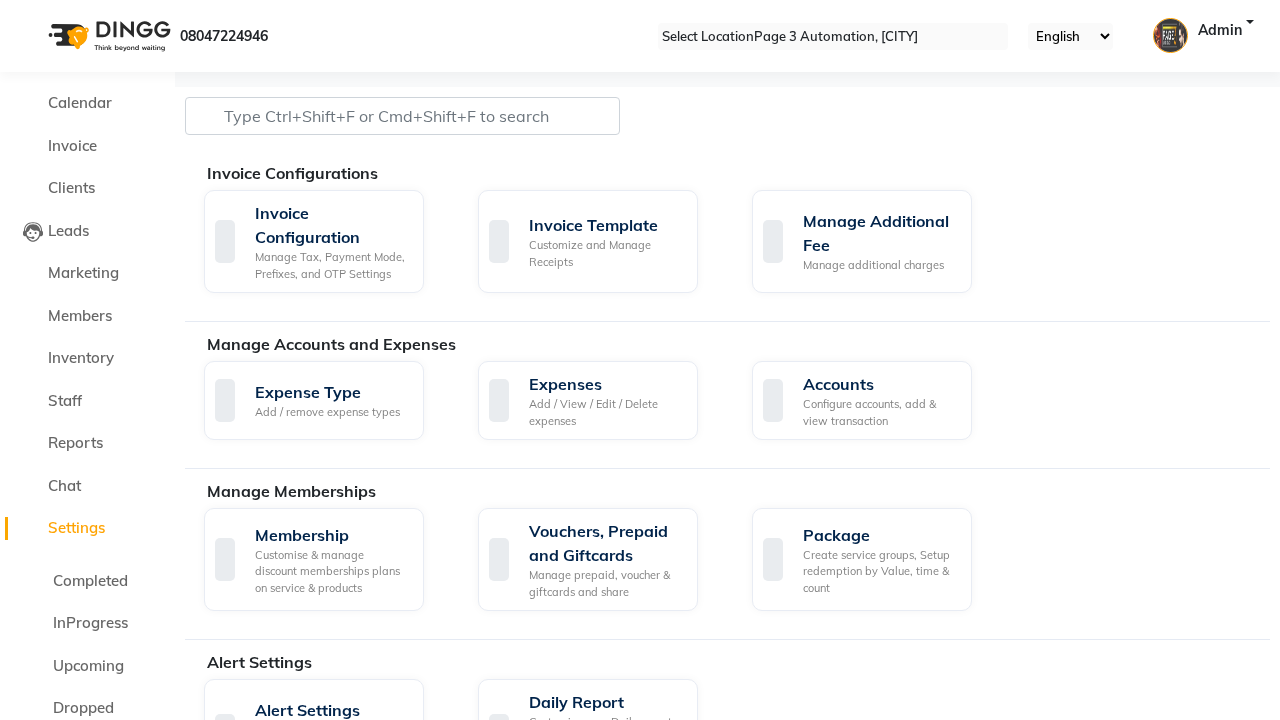 click on "Manage reset opening cash, change password." at bounding box center (1153, 1750) 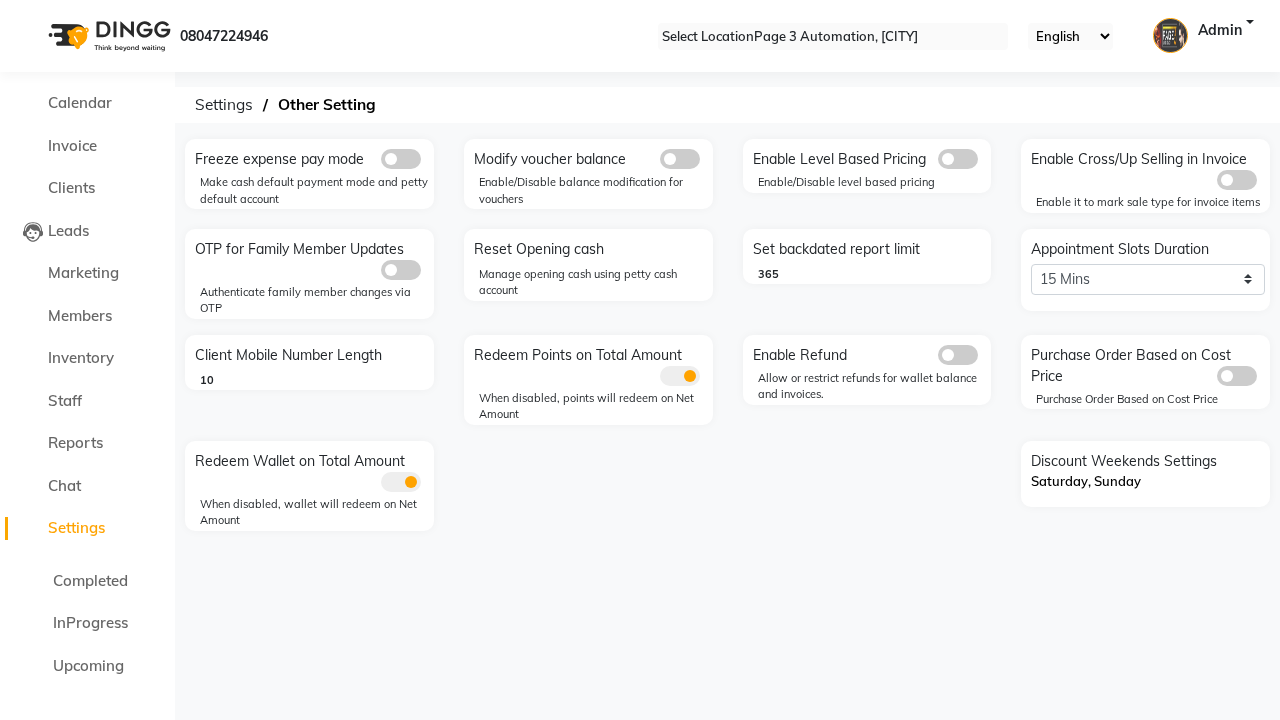 click at bounding box center (401, 159) 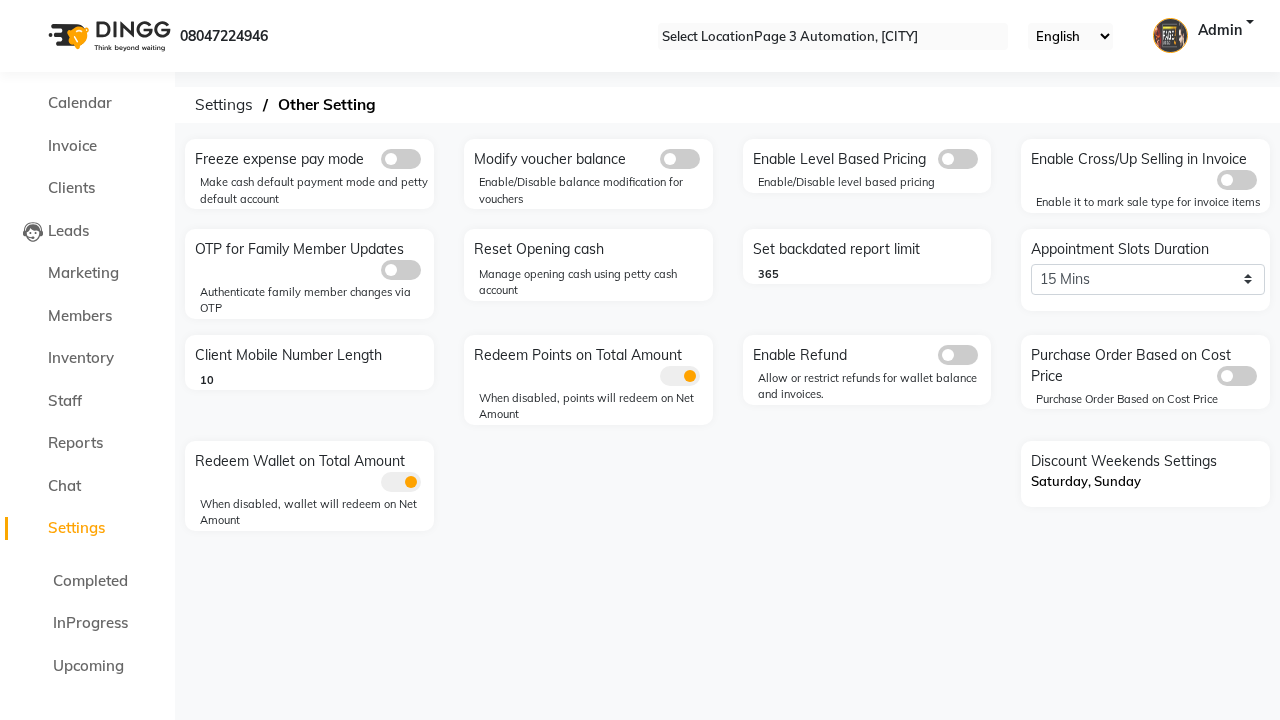 click at bounding box center [381, 164] 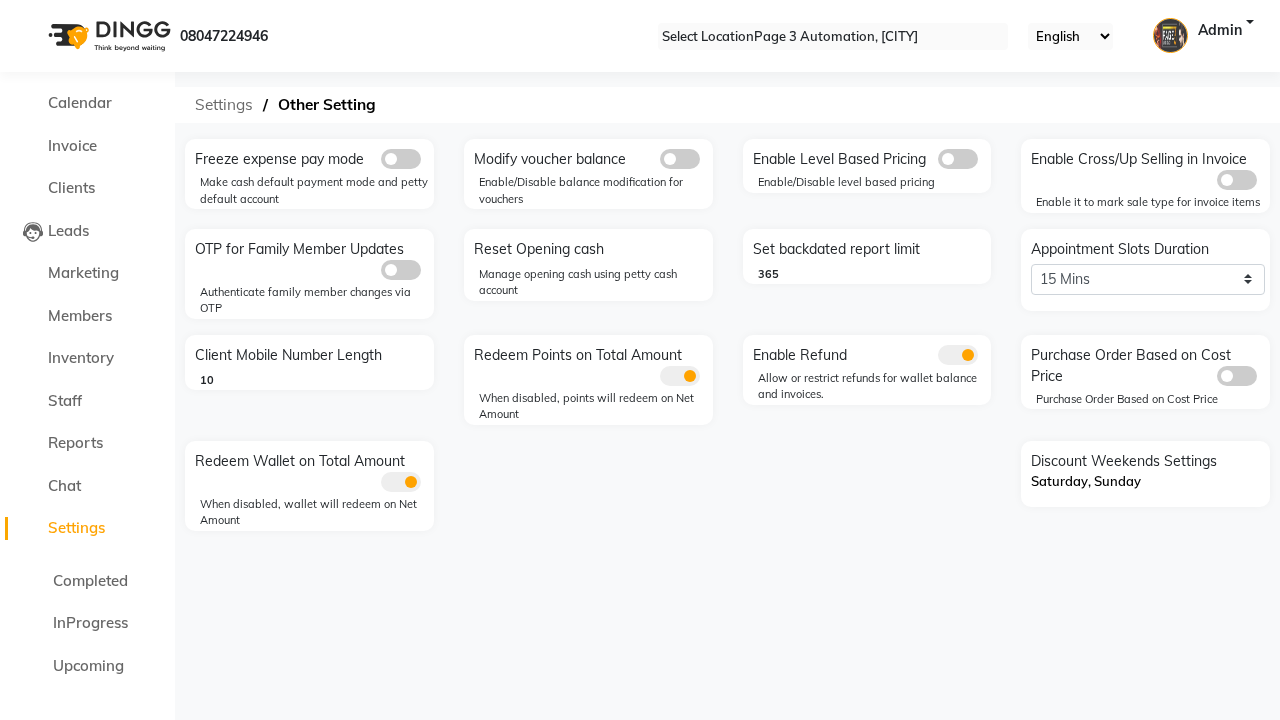 click on "Settings" at bounding box center [224, 105] 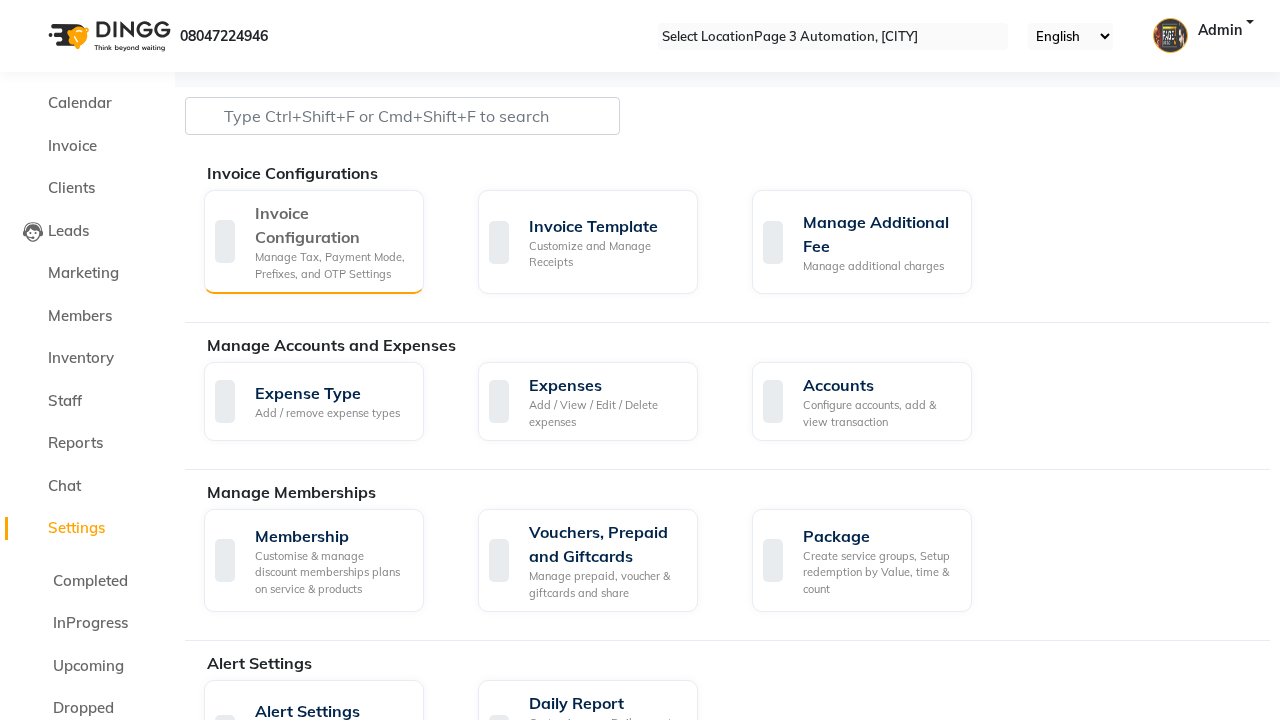 click on "Manage Tax, Payment Mode, Prefixes, and OTP Settings" at bounding box center (331, 265) 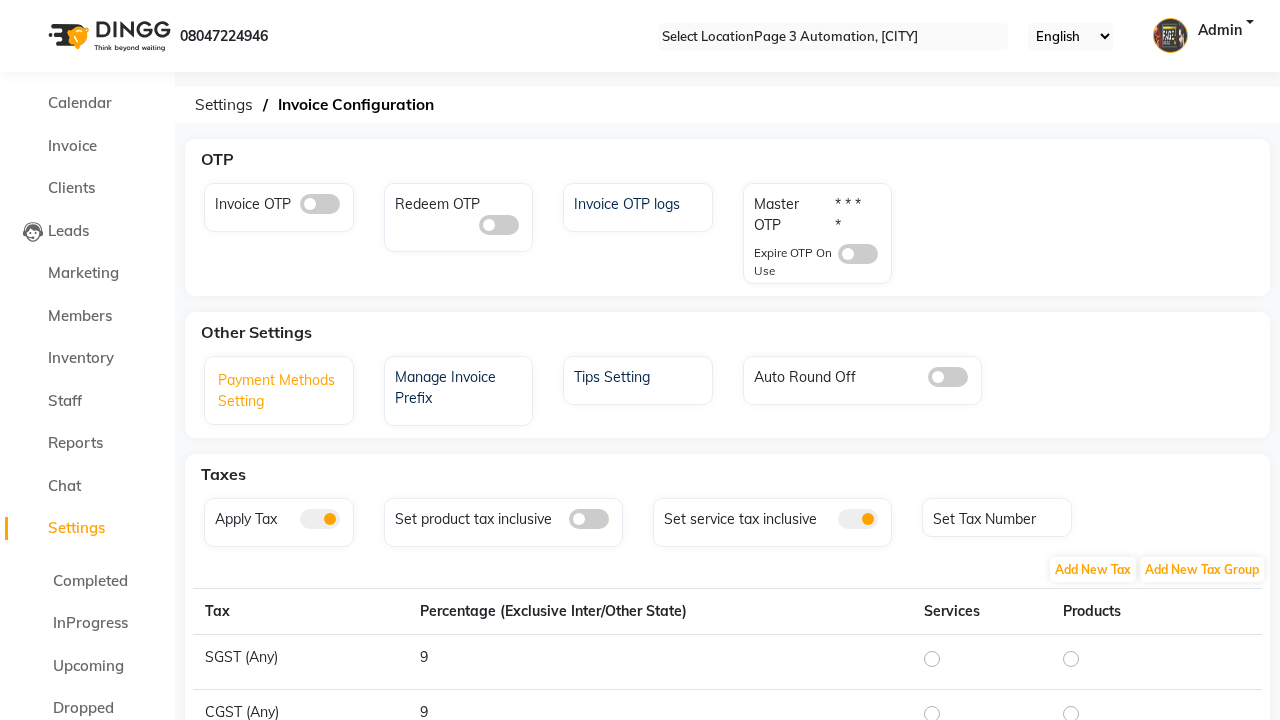 click on "Payment Methods Setting" at bounding box center [281, 393] 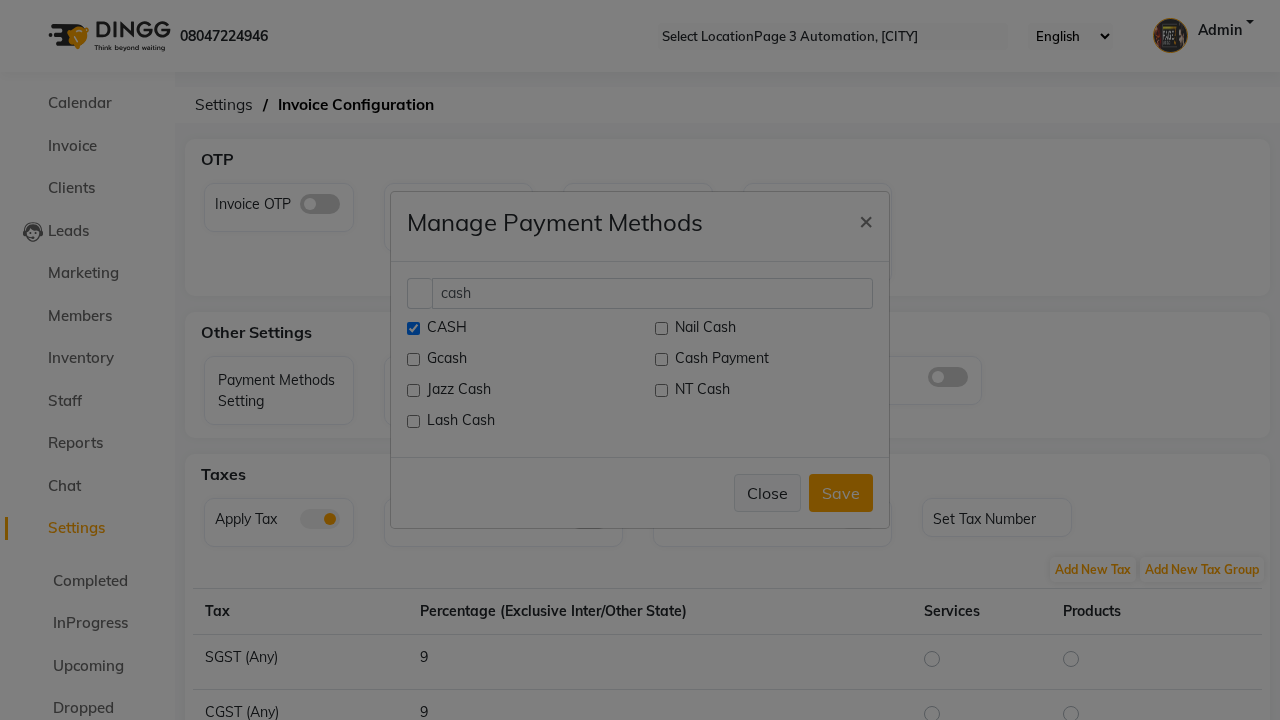 type on "cash" 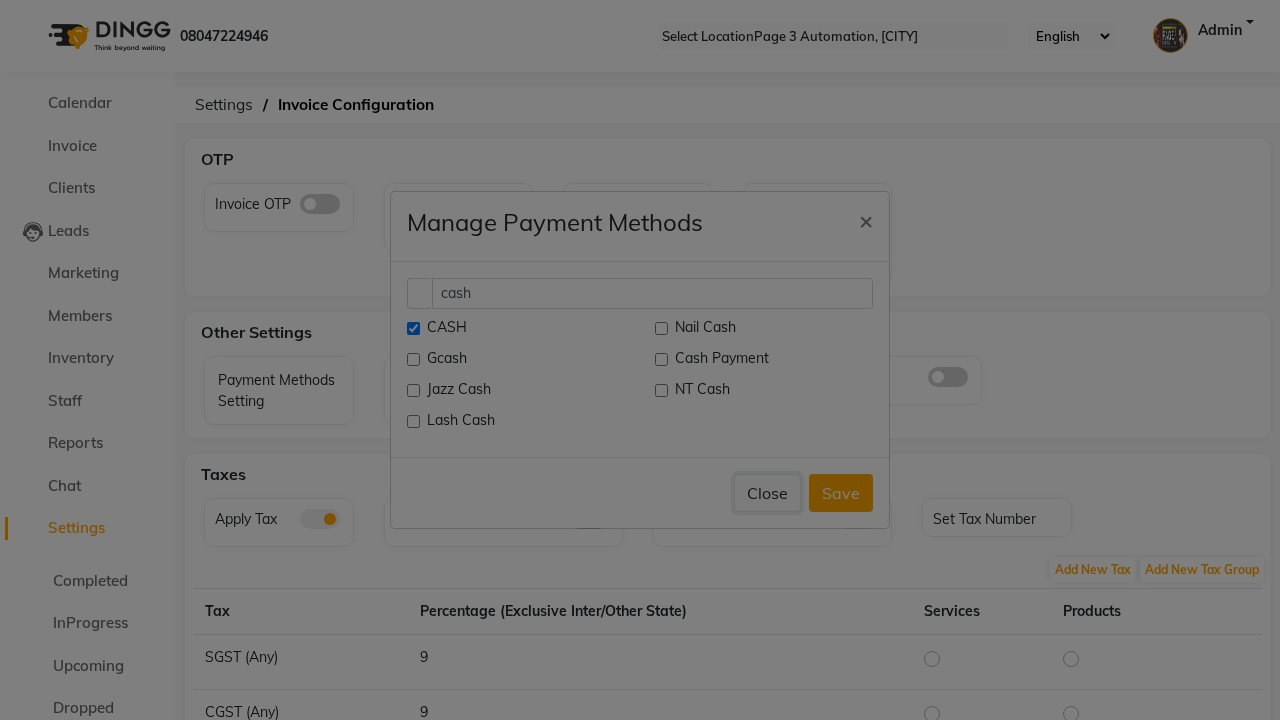 click on "Close" at bounding box center [767, 493] 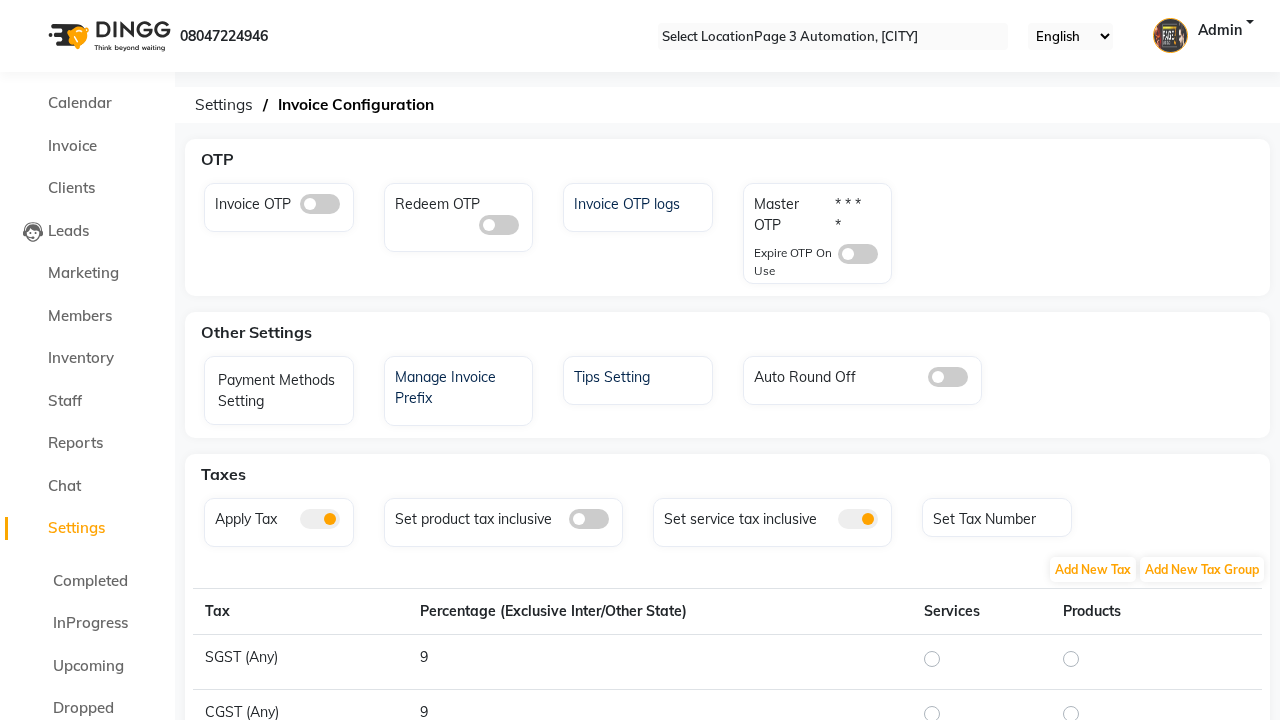 click at bounding box center (31, 8) 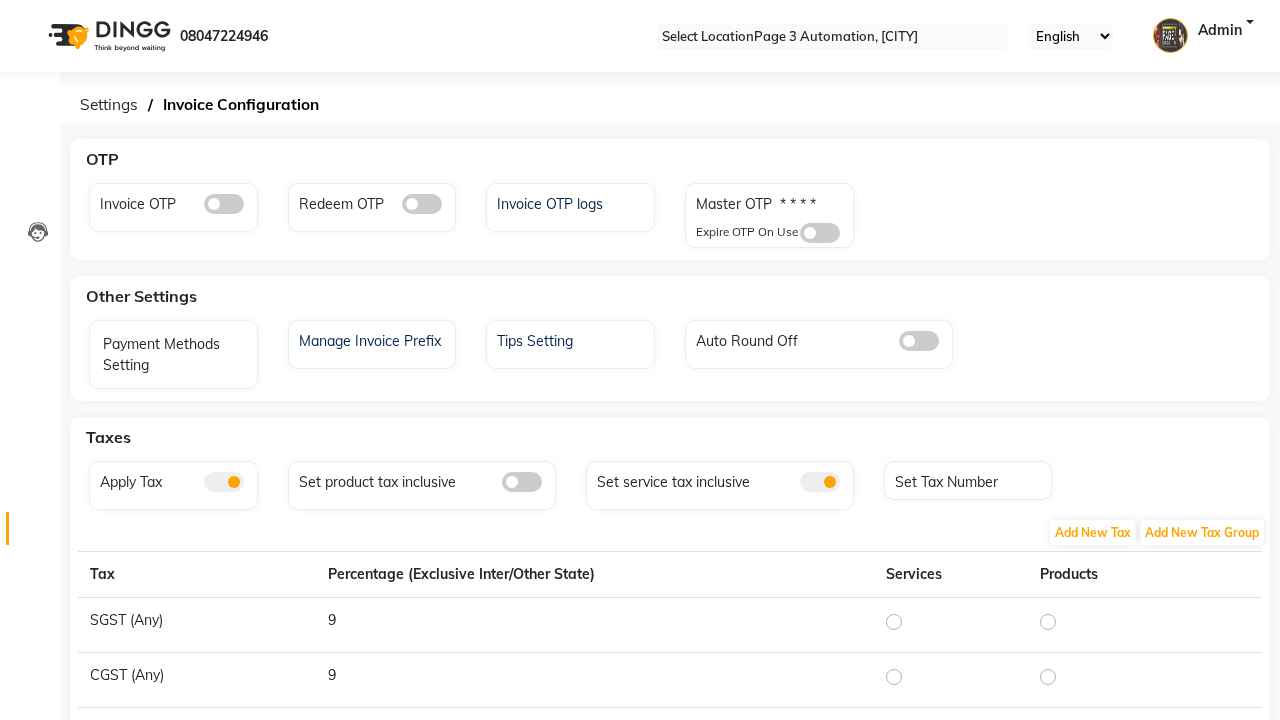 scroll, scrollTop: 8, scrollLeft: 0, axis: vertical 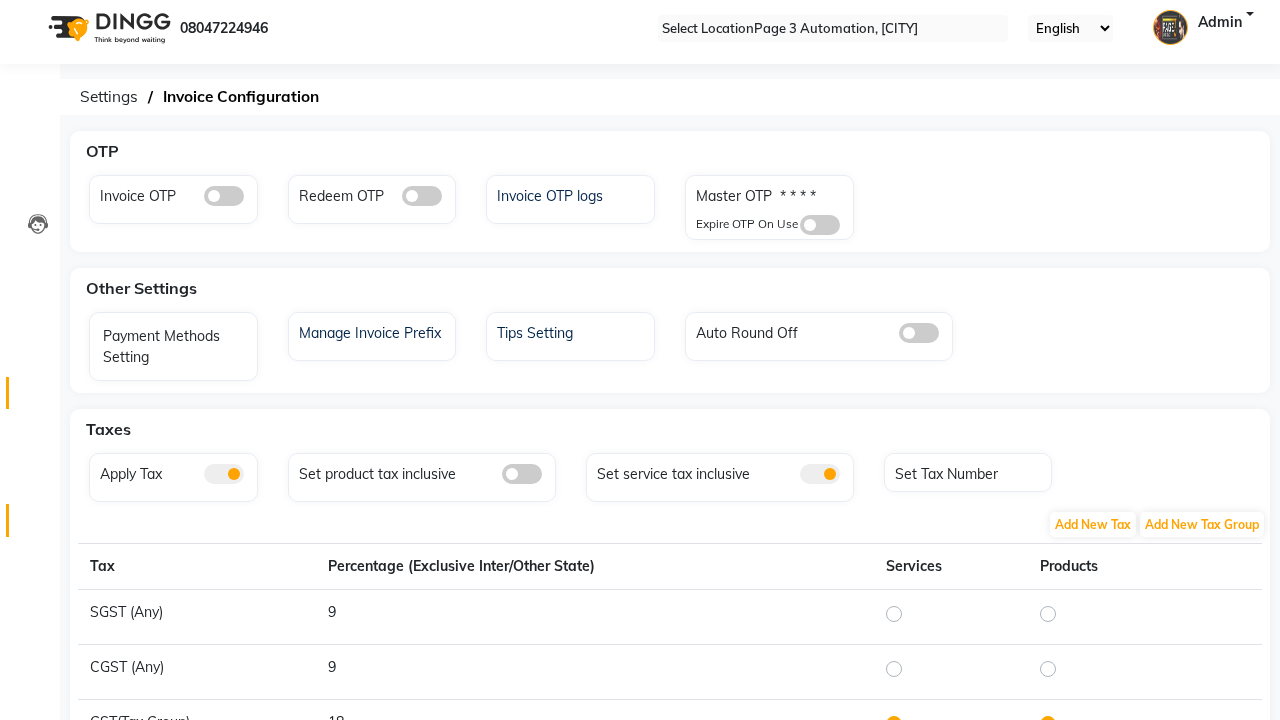 click at bounding box center (37, 398) 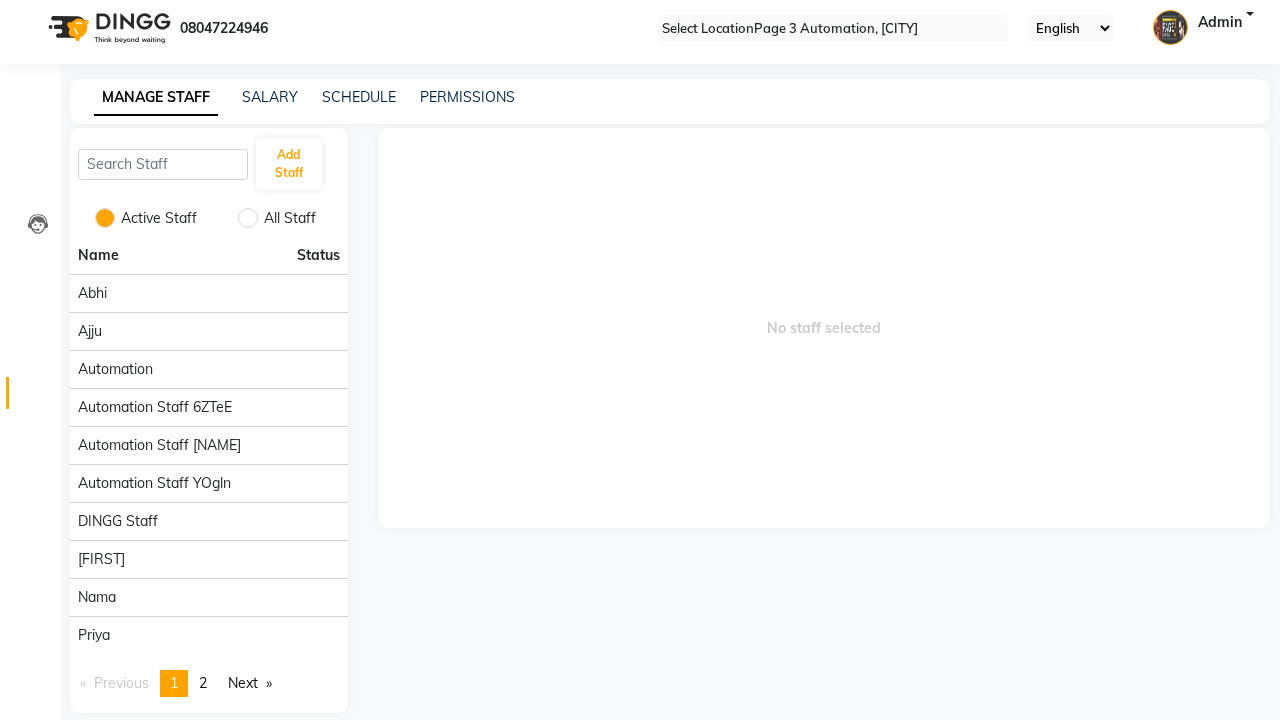 scroll, scrollTop: 0, scrollLeft: 0, axis: both 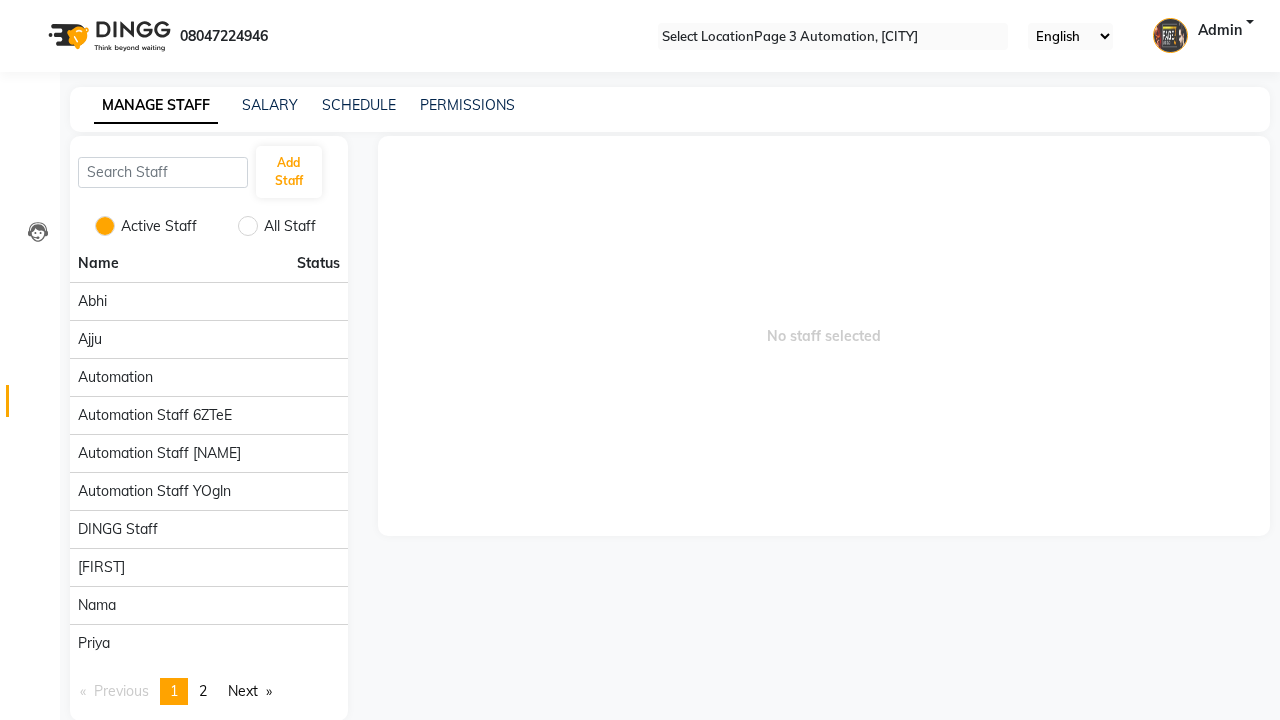 click at bounding box center [31, 8] 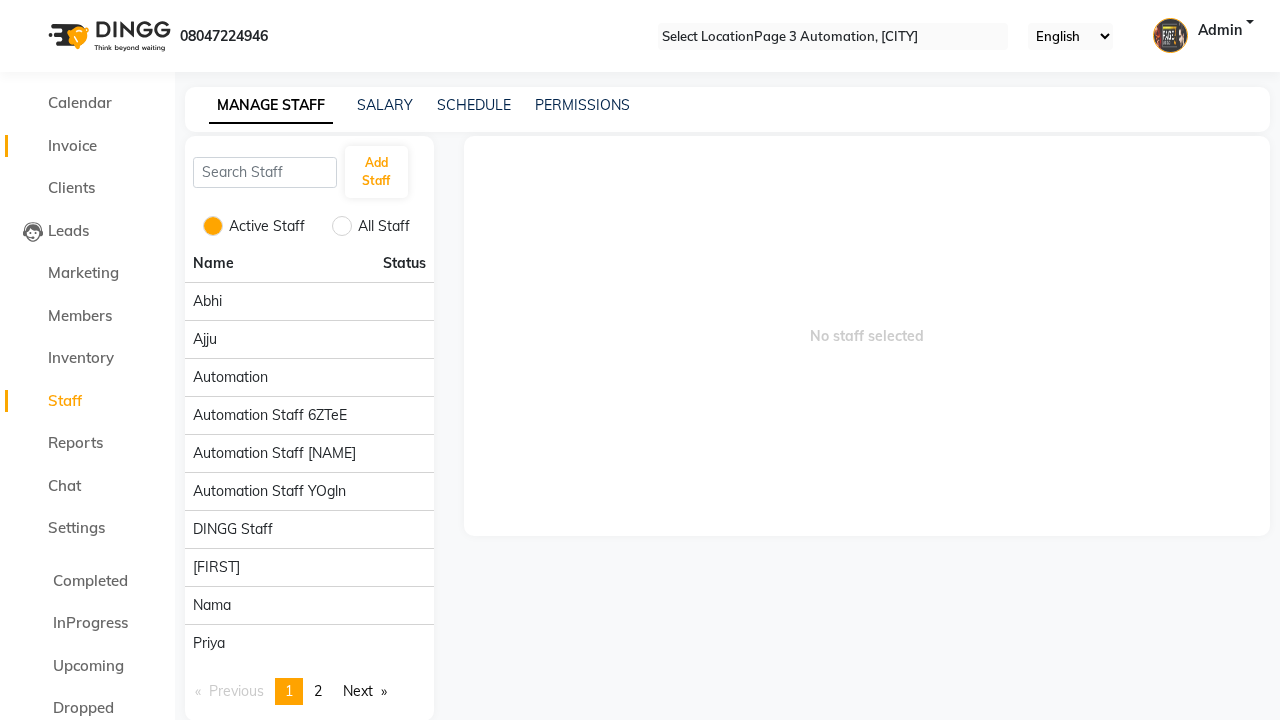 click on "Invoice" at bounding box center [72, 145] 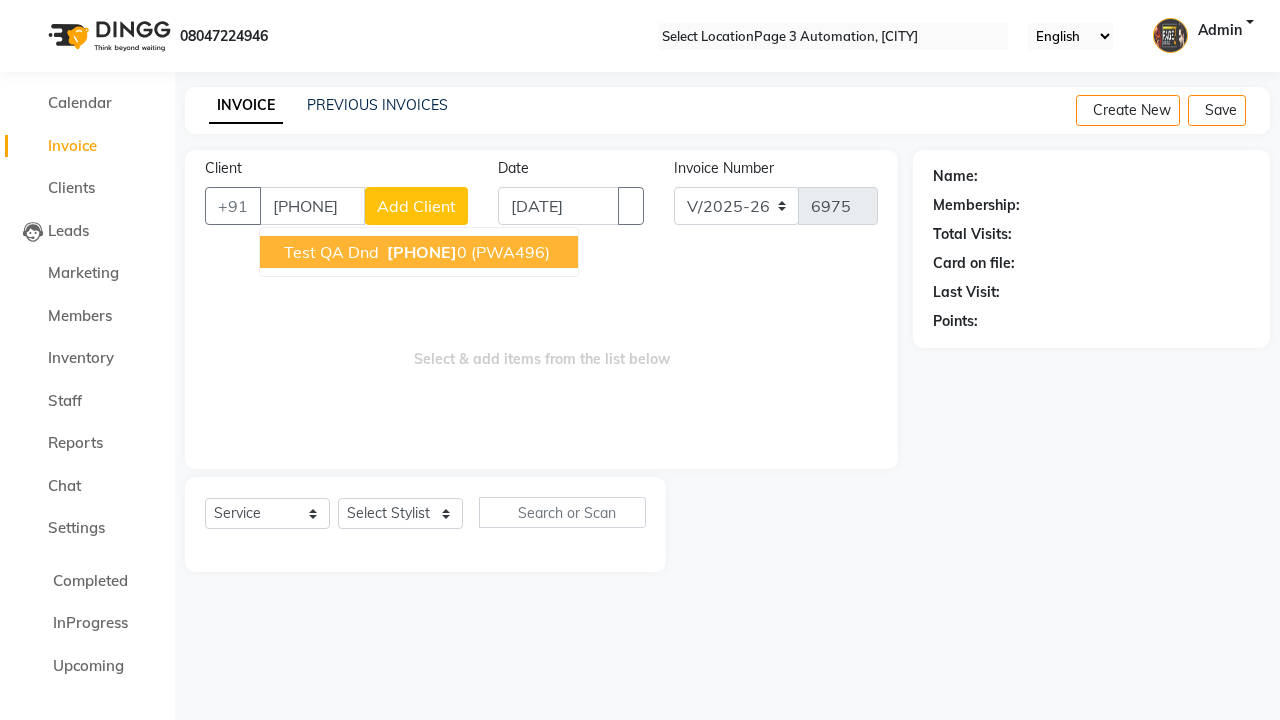 click on "[PHONE]" at bounding box center [422, 252] 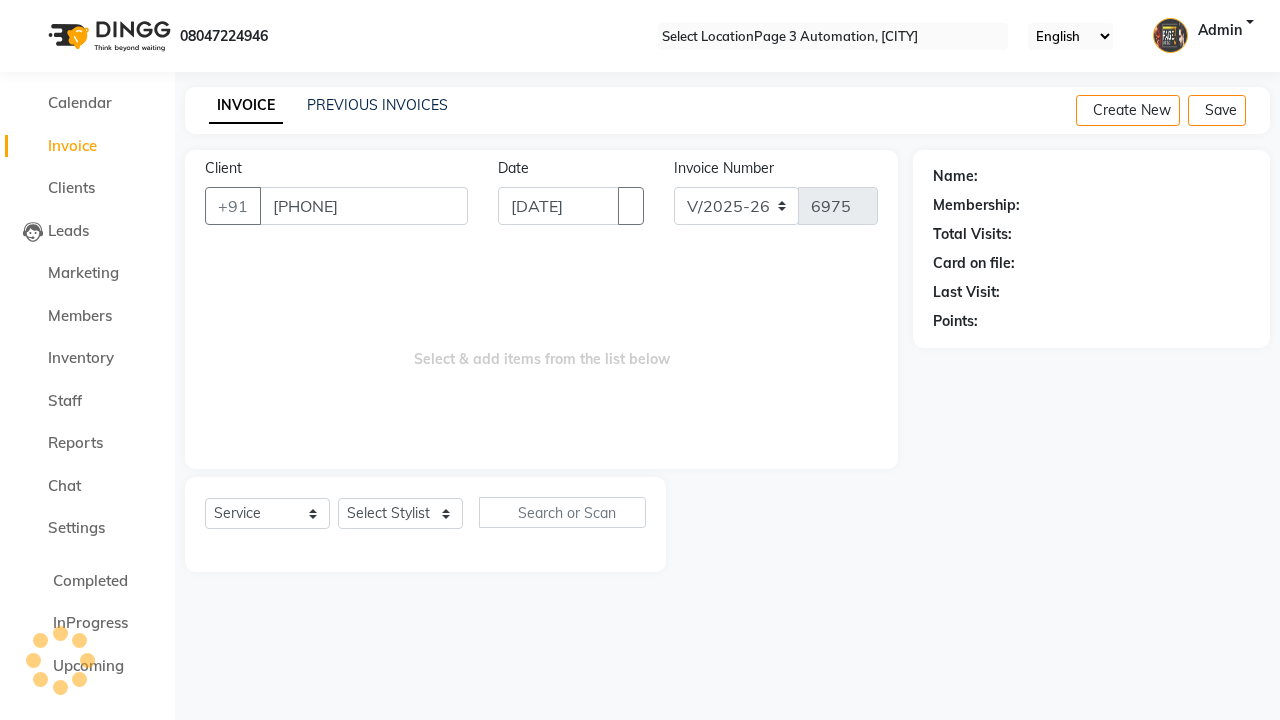 type on "[PHONE]" 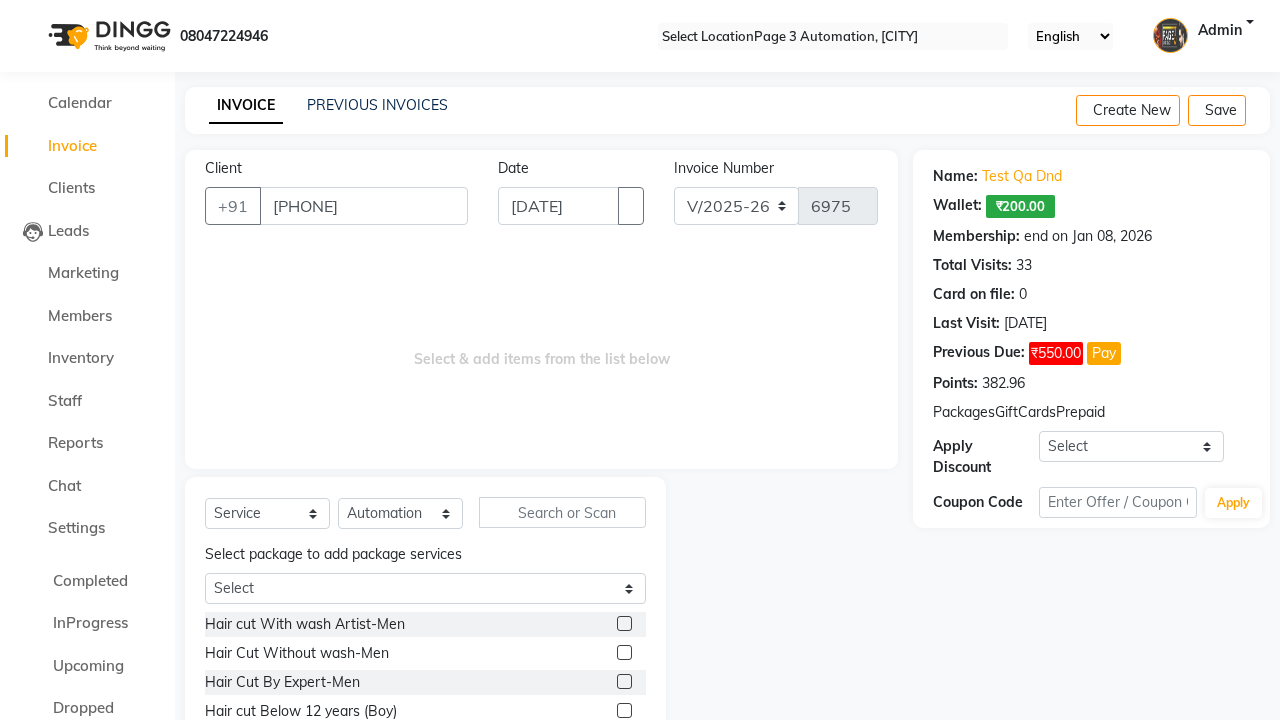 click at bounding box center [624, 652] 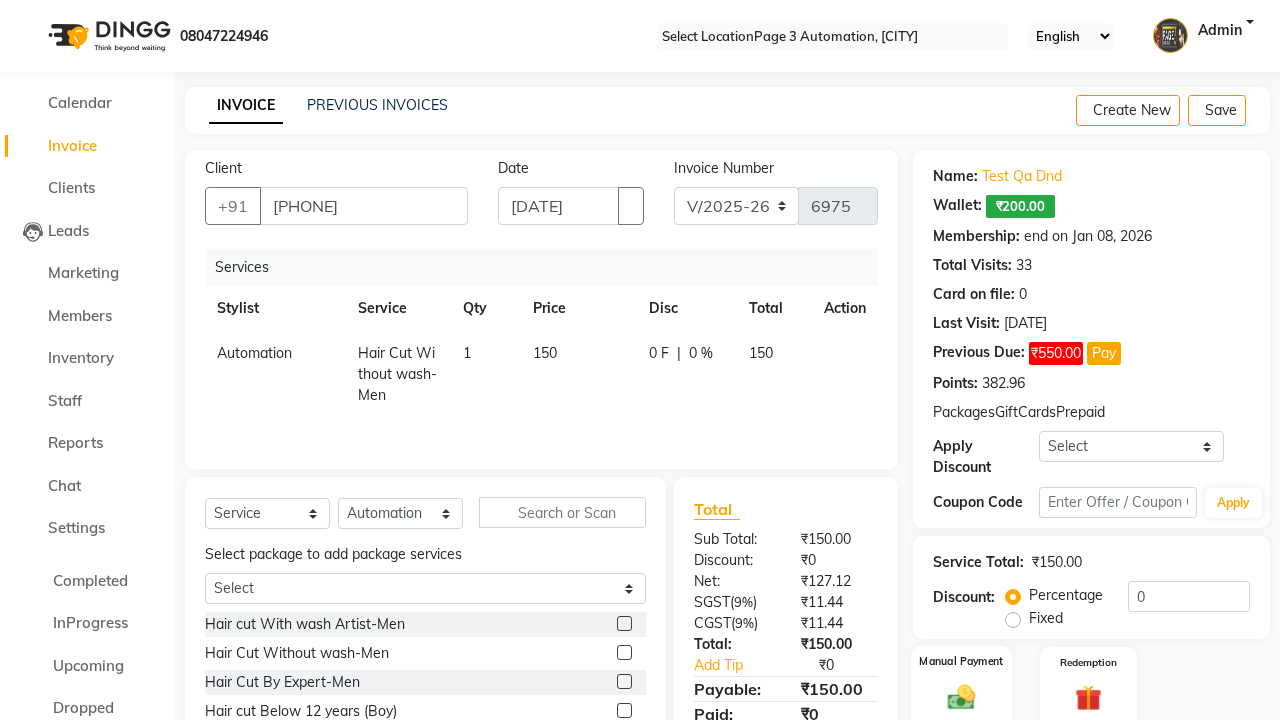 click at bounding box center [962, 696] 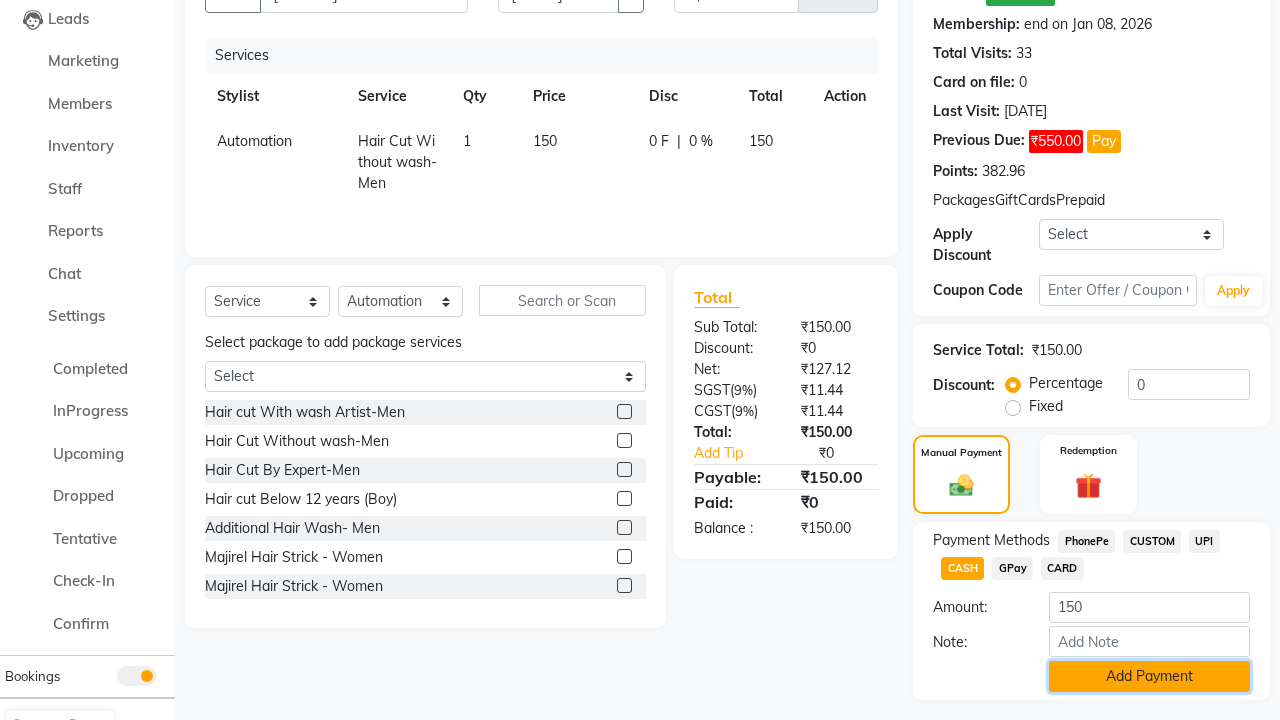 click on "Add Payment" at bounding box center [1149, 676] 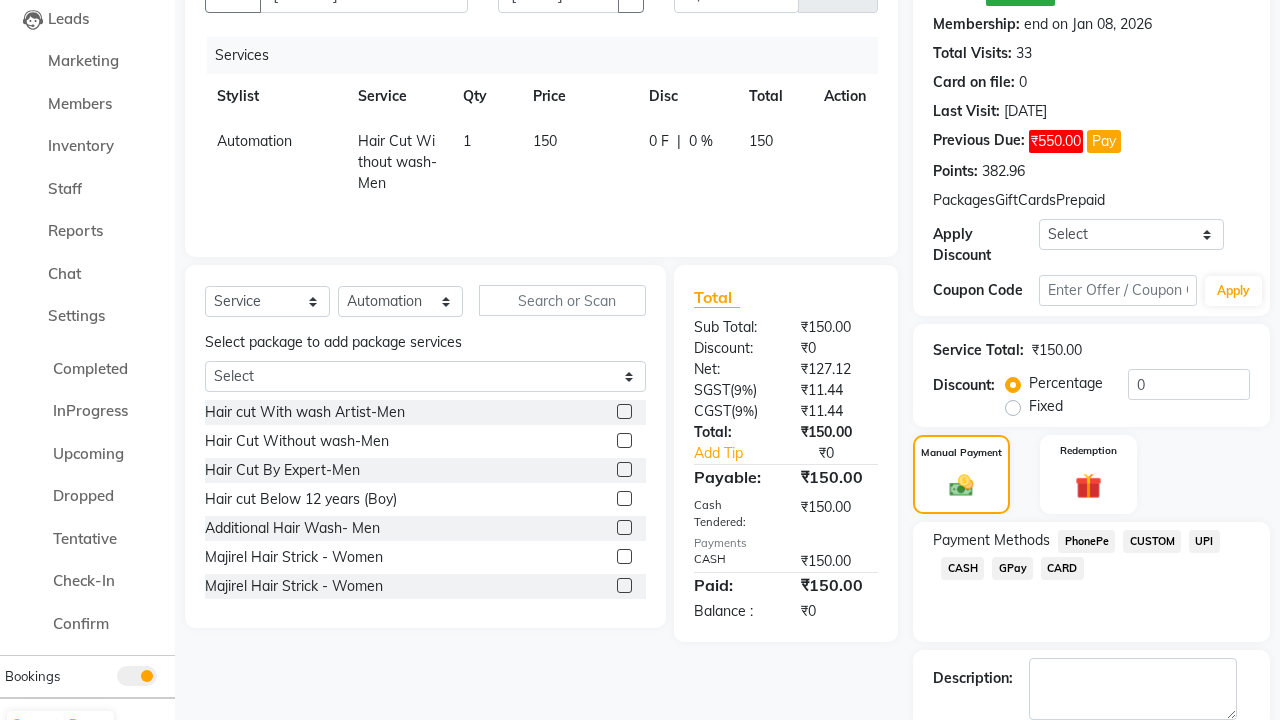 click at bounding box center [1032, 747] 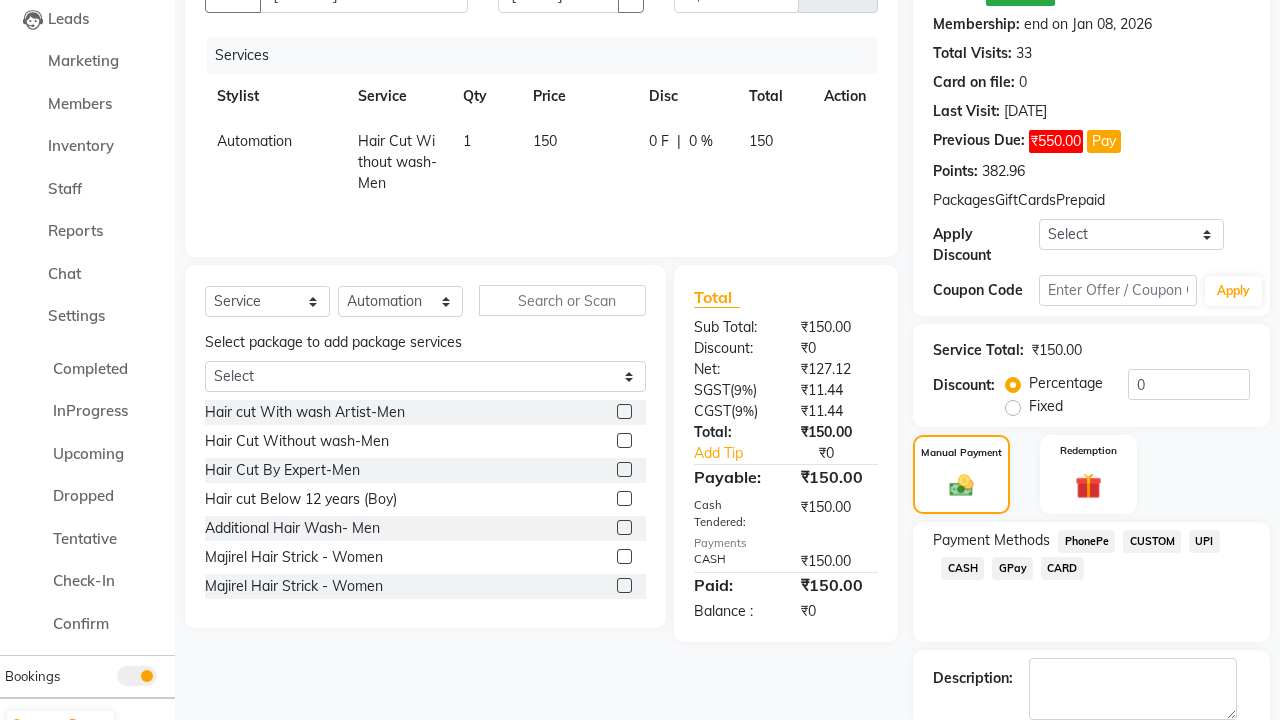click at bounding box center (1031, 748) 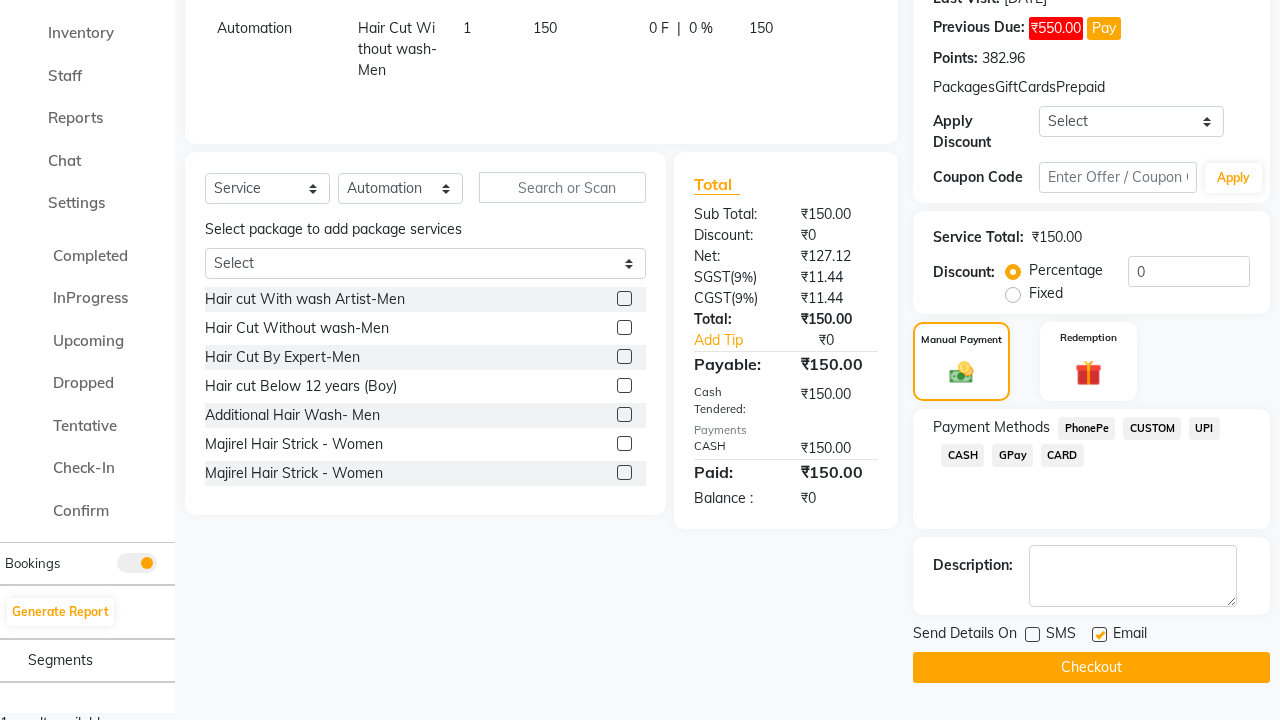 click at bounding box center [1099, 634] 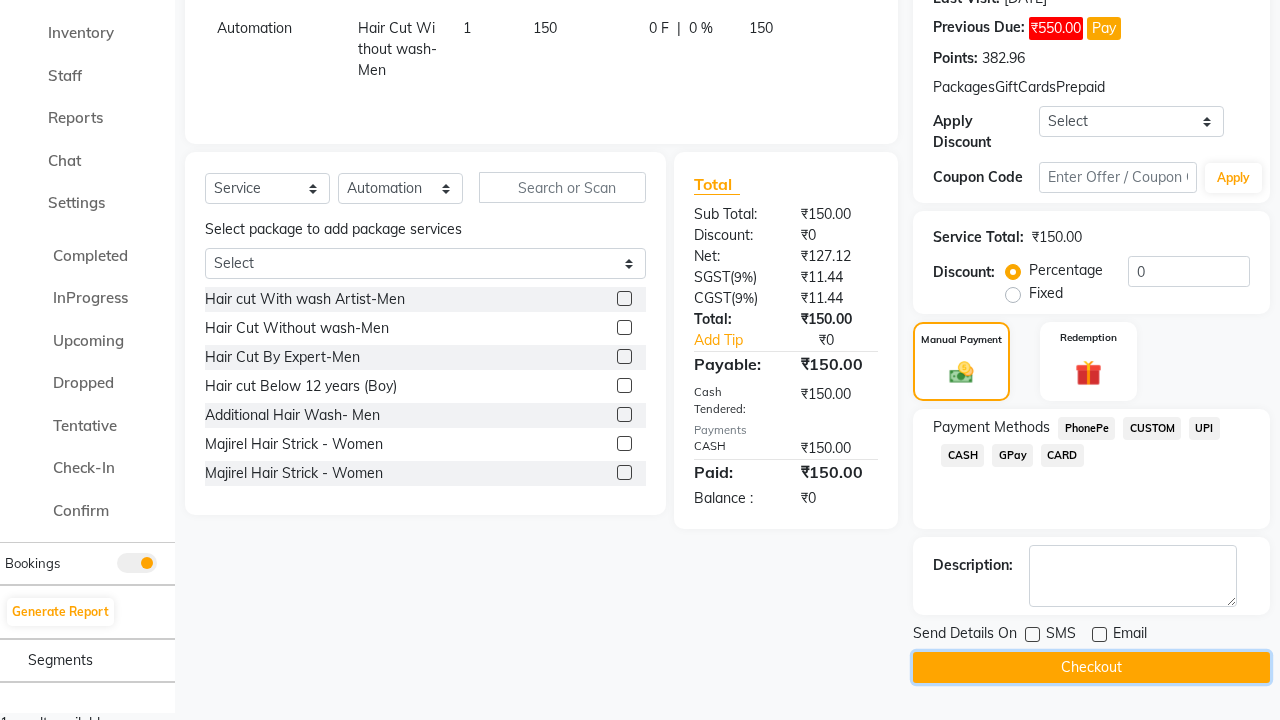 click on "Checkout" at bounding box center (1091, 667) 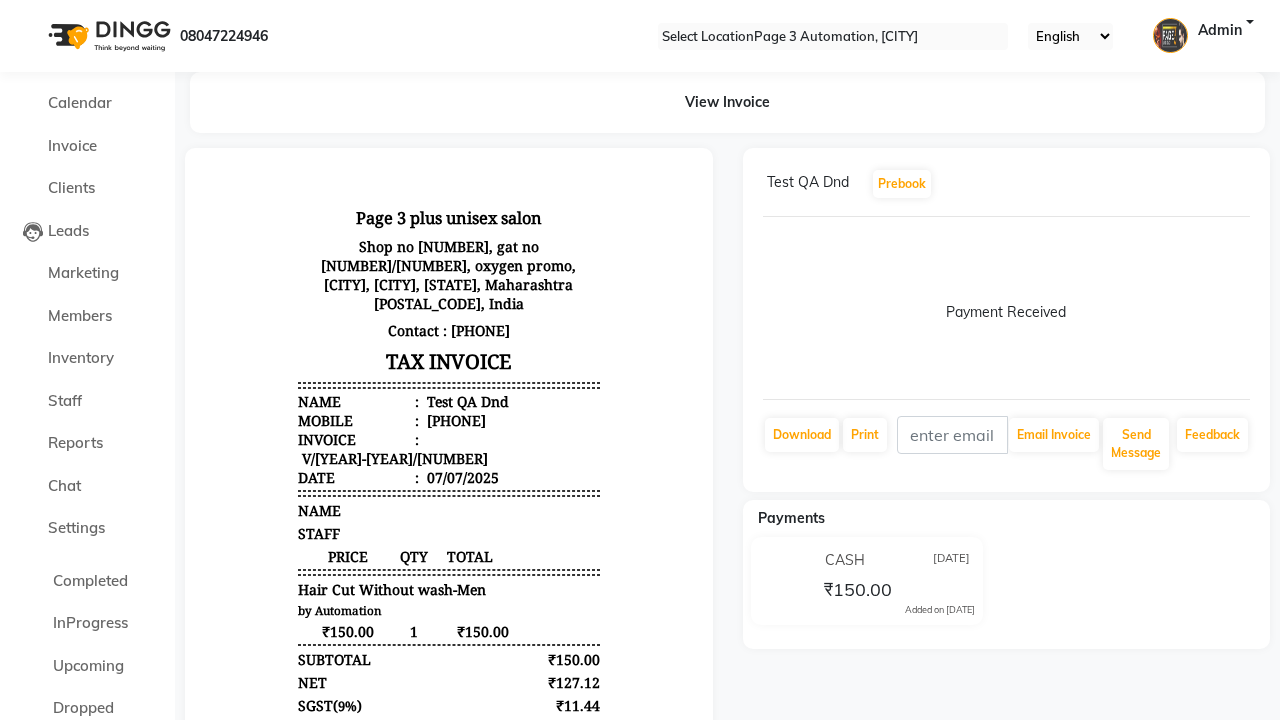 scroll, scrollTop: 0, scrollLeft: 0, axis: both 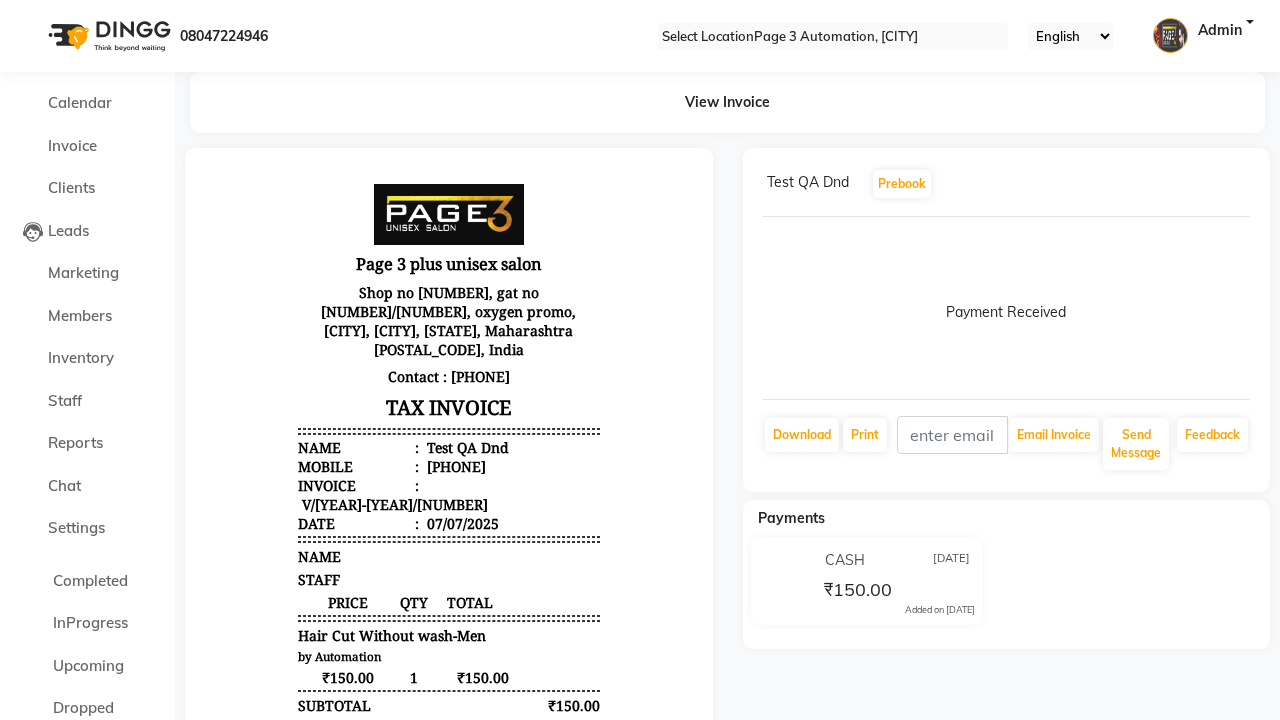 click at bounding box center (31, 8) 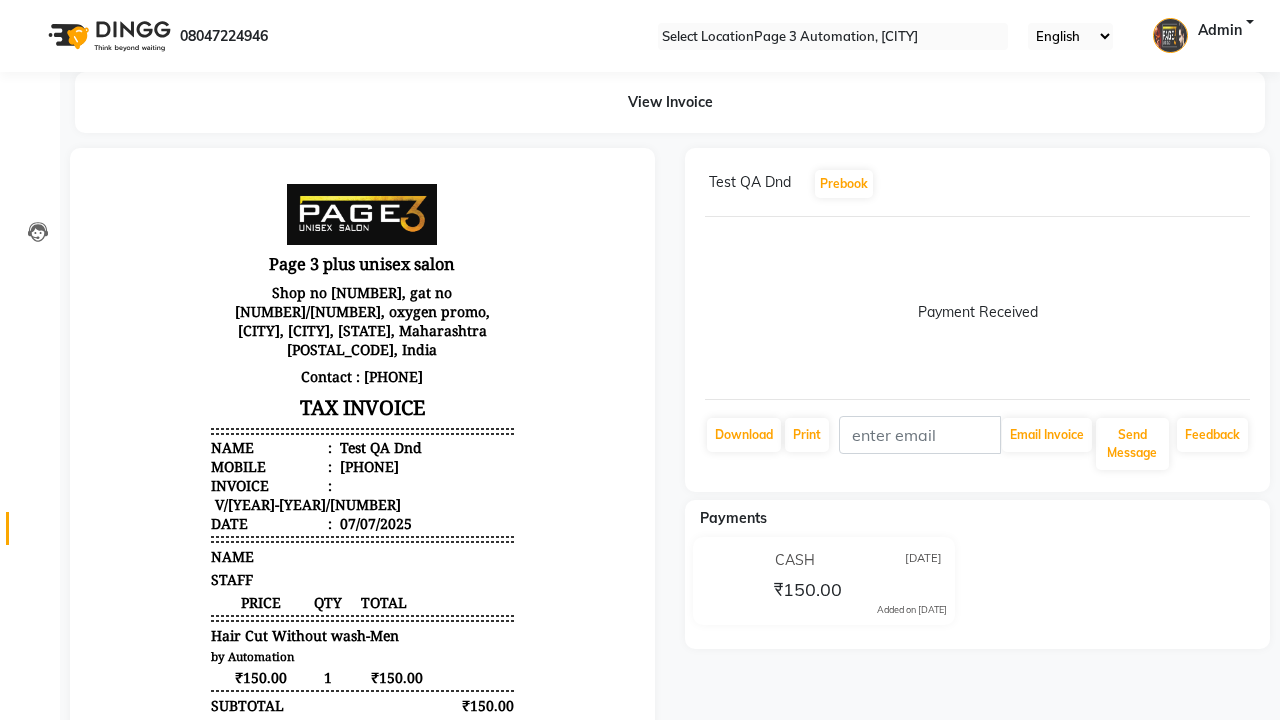 click at bounding box center (38, 533) 